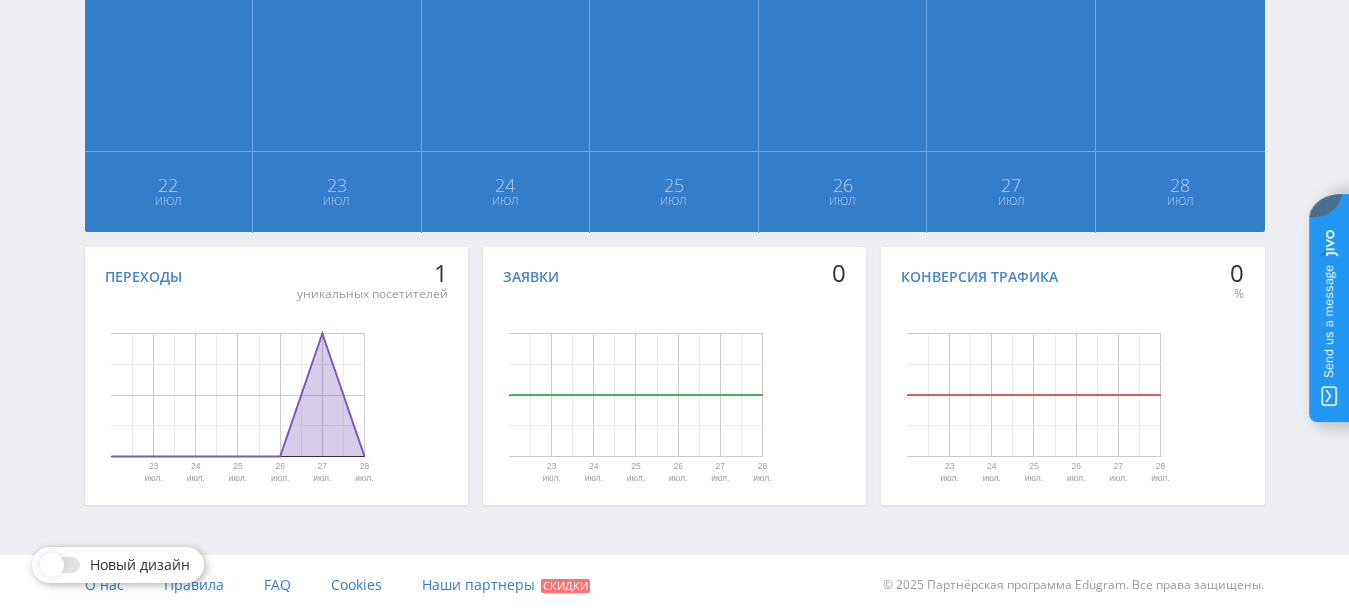 scroll, scrollTop: 0, scrollLeft: 0, axis: both 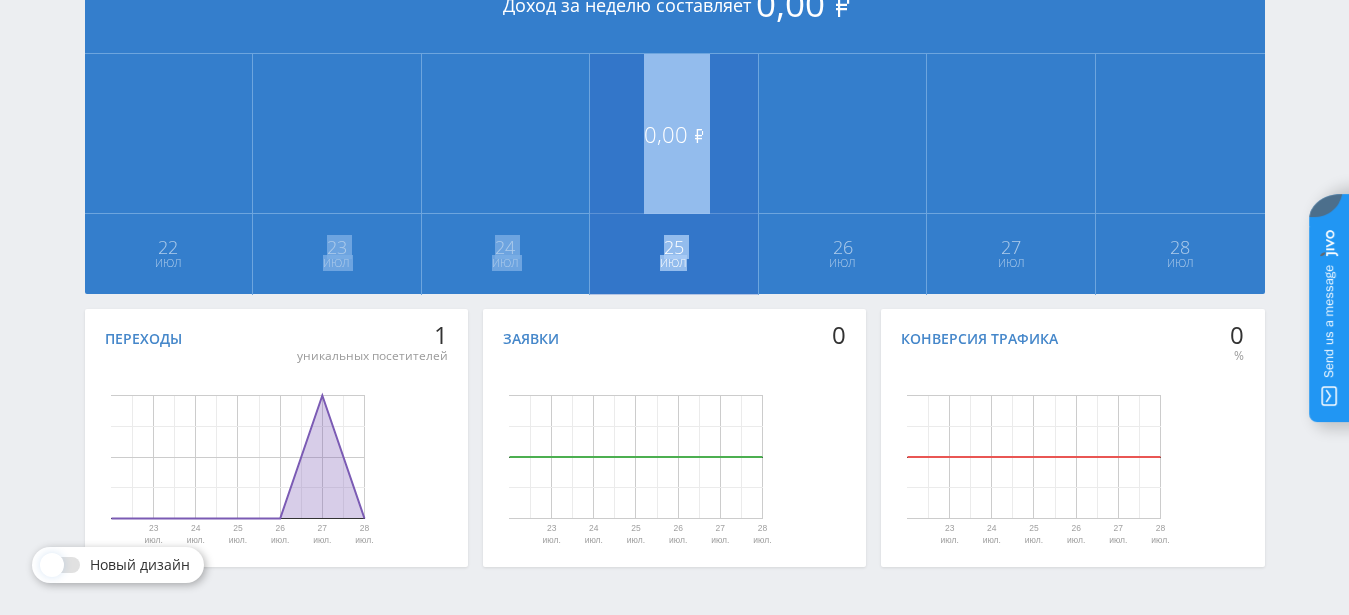 drag, startPoint x: 271, startPoint y: 165, endPoint x: 758, endPoint y: 272, distance: 498.6161 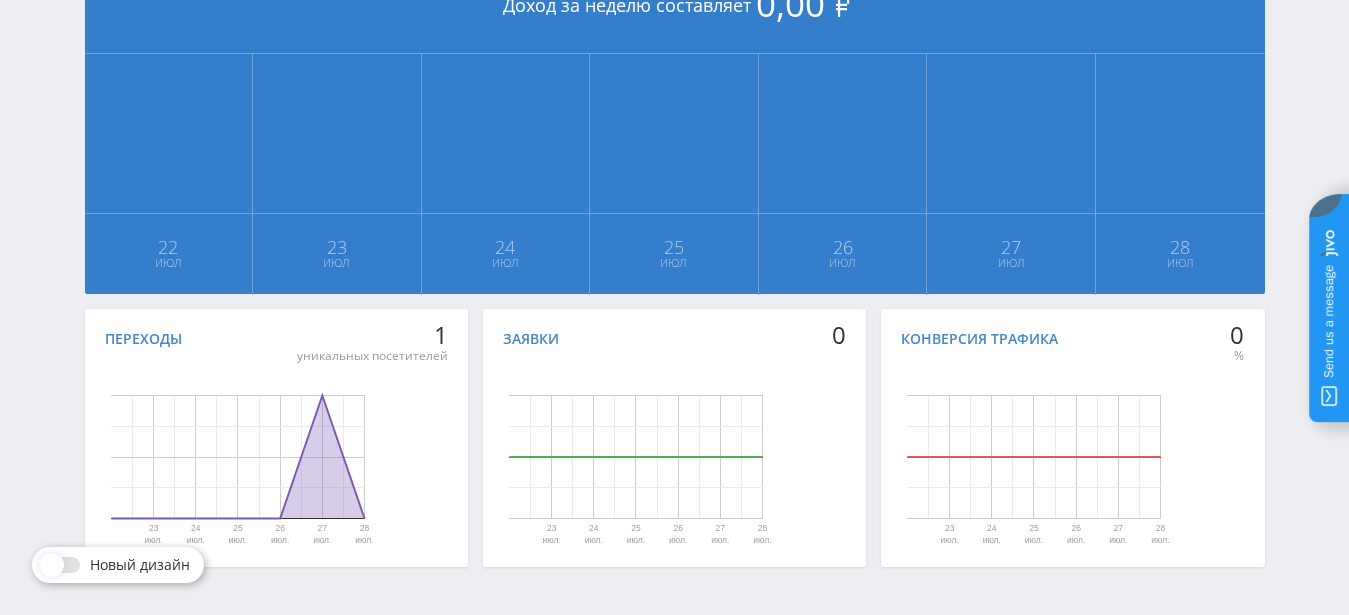 click on "1" at bounding box center [372, 335] 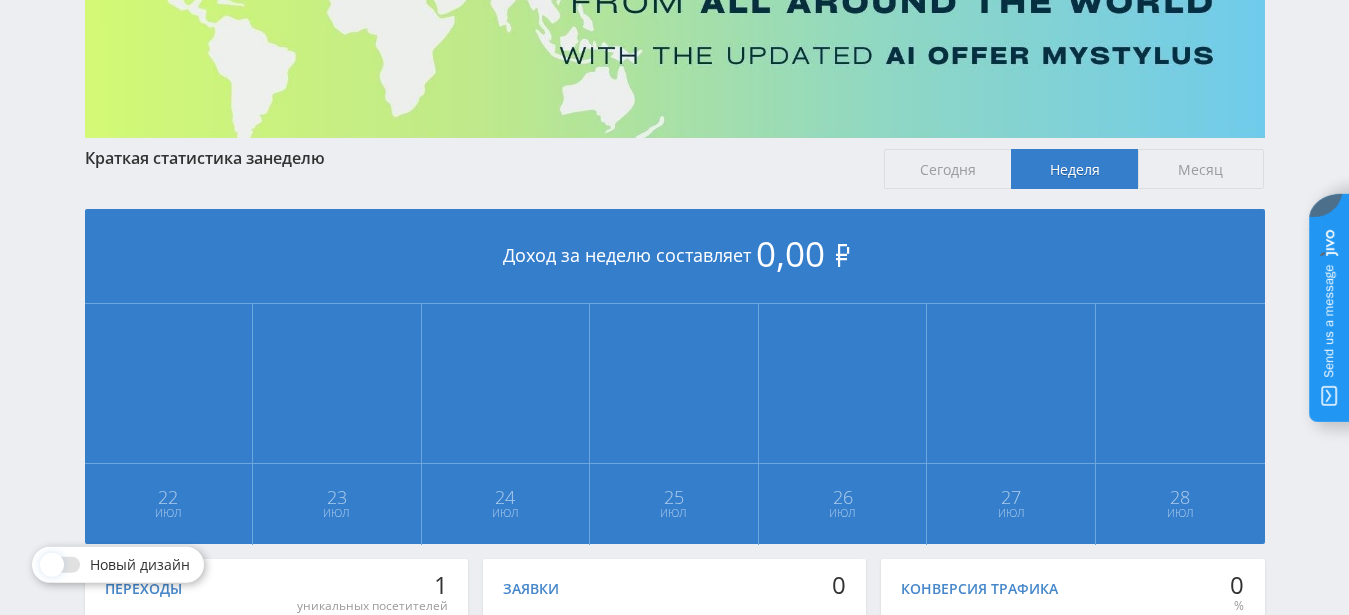 scroll, scrollTop: 266, scrollLeft: 0, axis: vertical 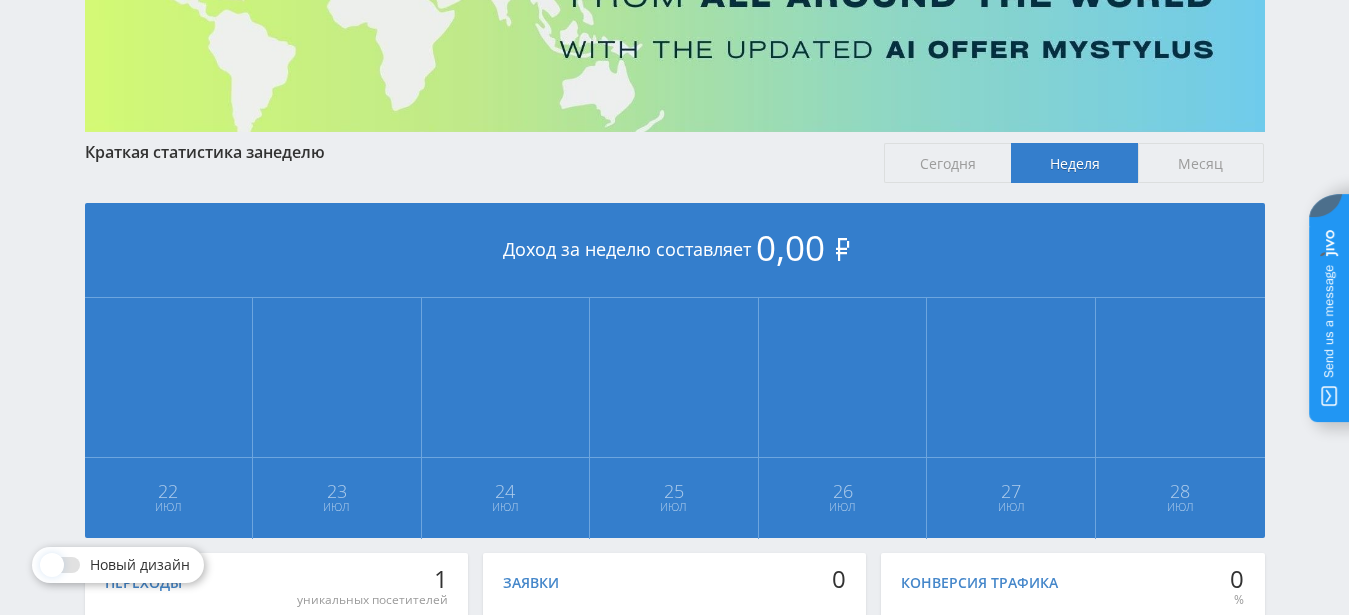 click on "Месяц" at bounding box center (1201, 163) 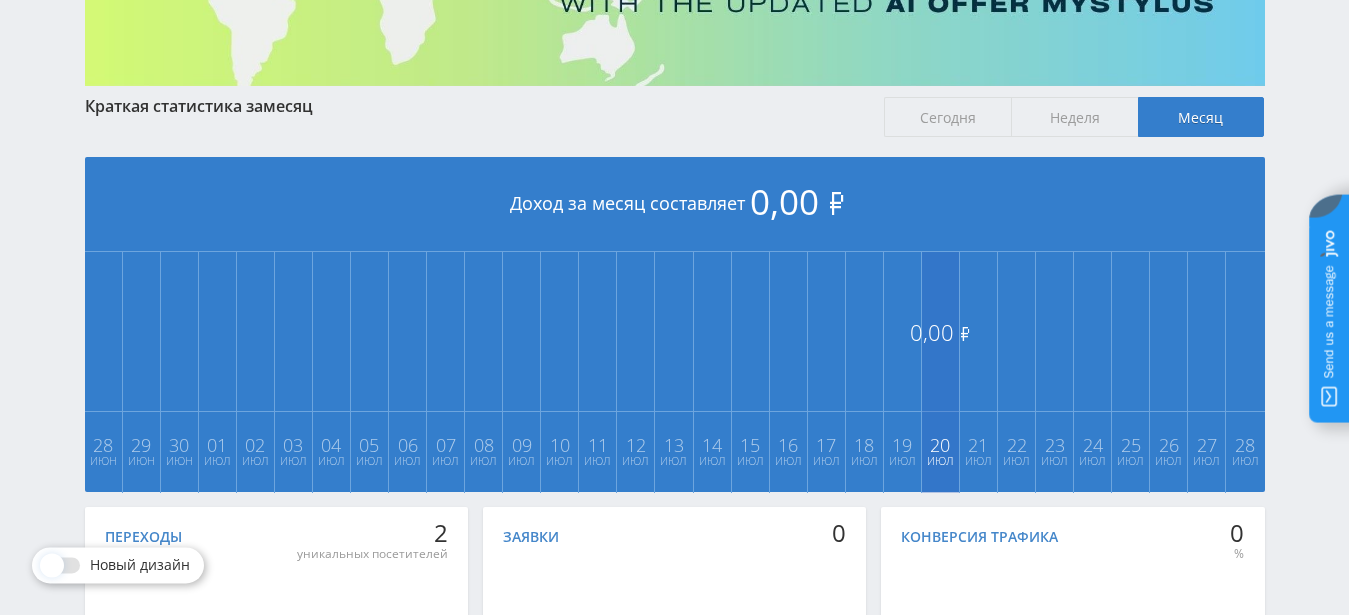 scroll, scrollTop: 372, scrollLeft: 0, axis: vertical 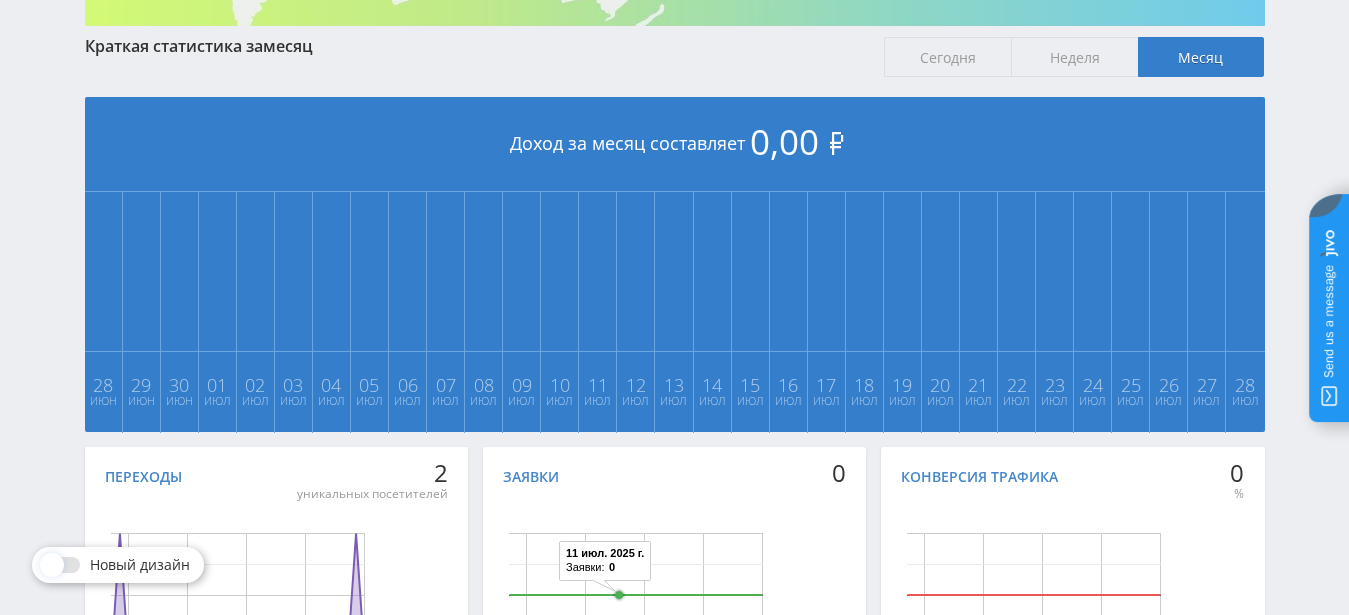 click on "Telegram-канал Инструменты База знаний
Ваш менеджер:
[PERSON_NAME]
[PERSON_NAME]
Online
@val_edugram
Задать вопрос менеджеру
Бонус 3000 (0%)
Заработано 0 из 5 000 ₽" at bounding box center (674, 221) 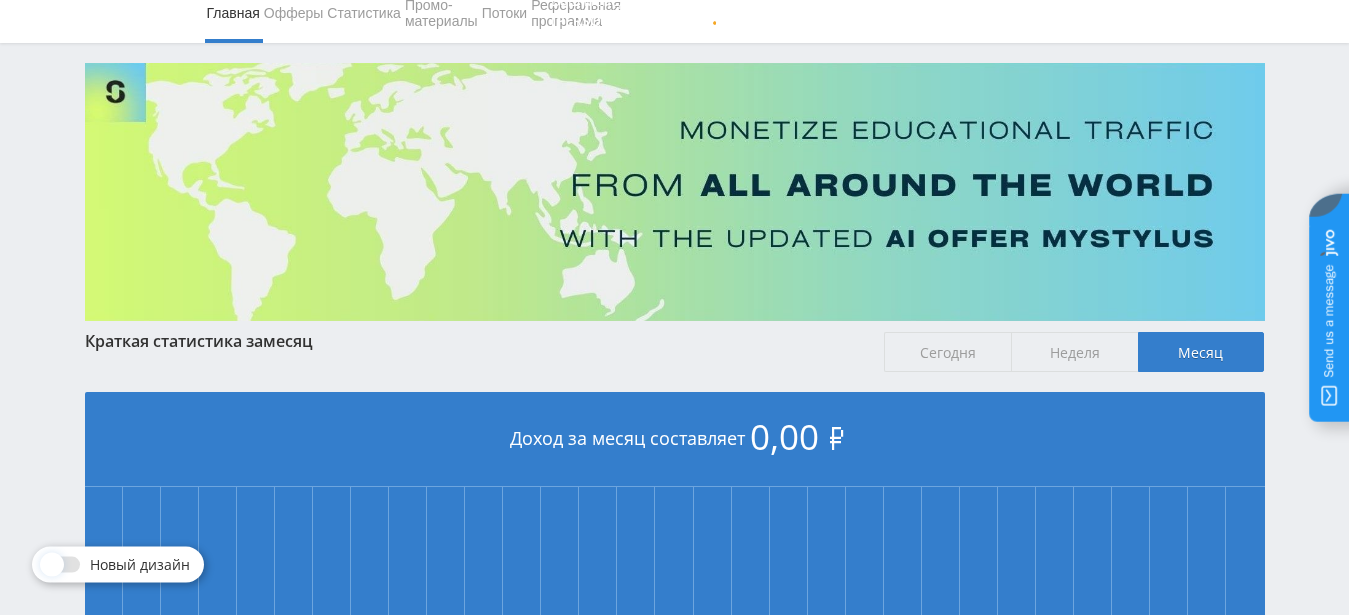 scroll, scrollTop: 0, scrollLeft: 0, axis: both 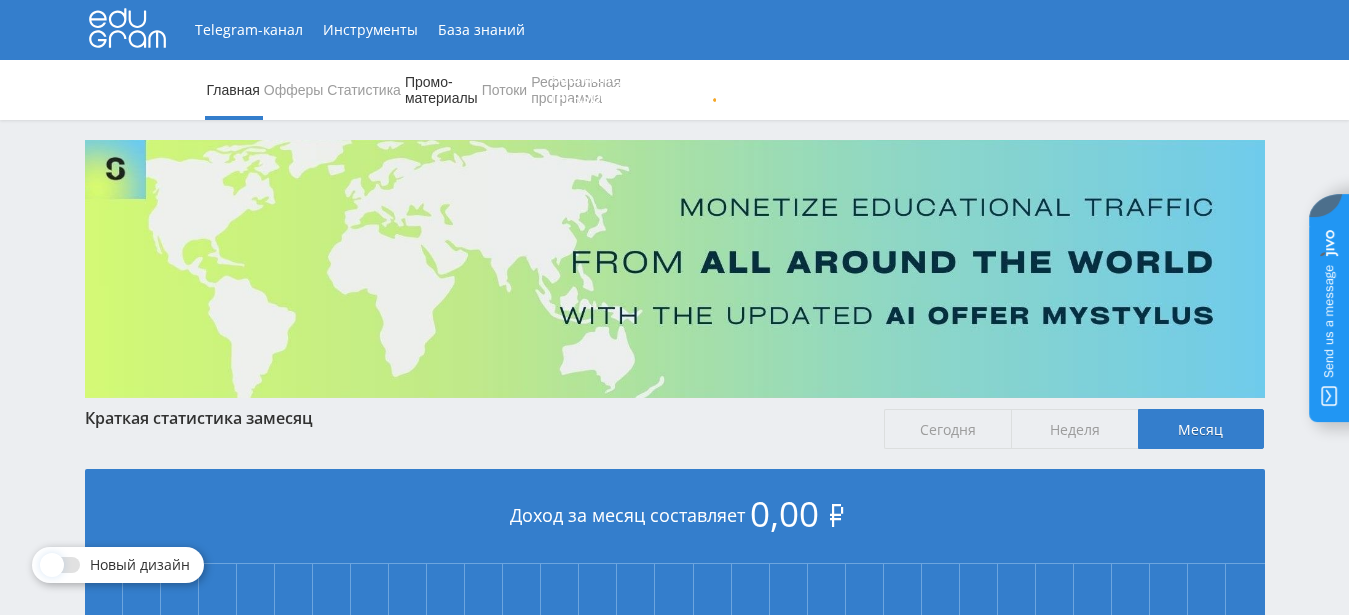 click on "Промо-материалы" at bounding box center [441, 90] 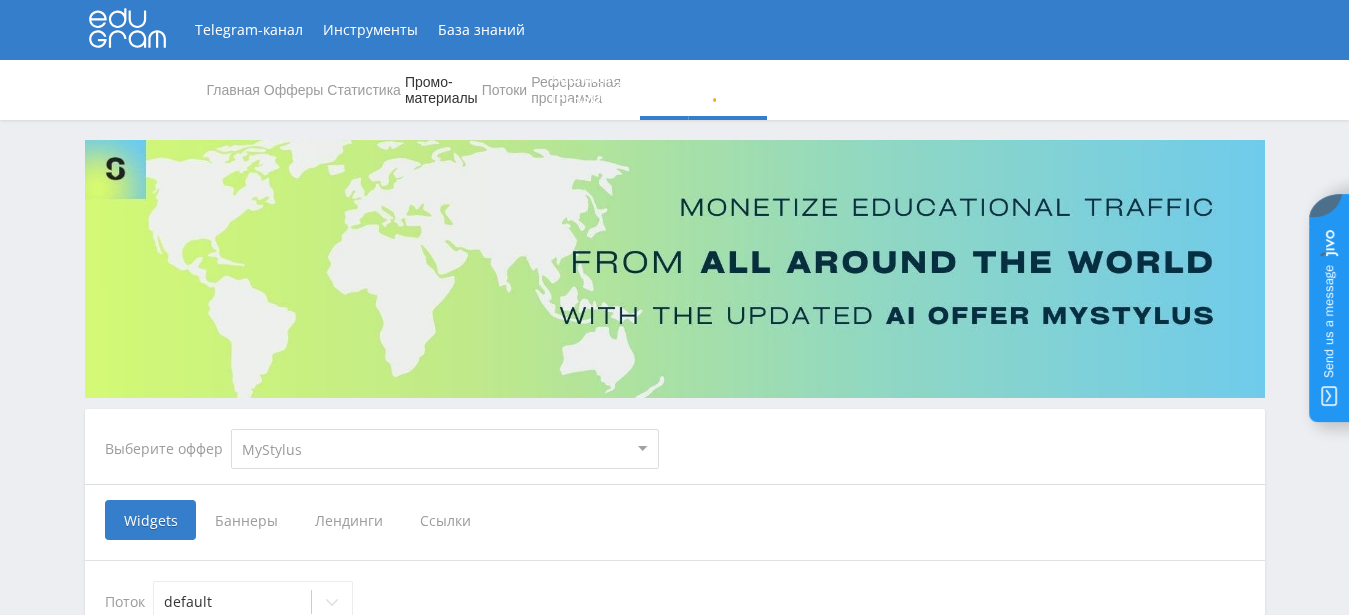 scroll, scrollTop: 306, scrollLeft: 0, axis: vertical 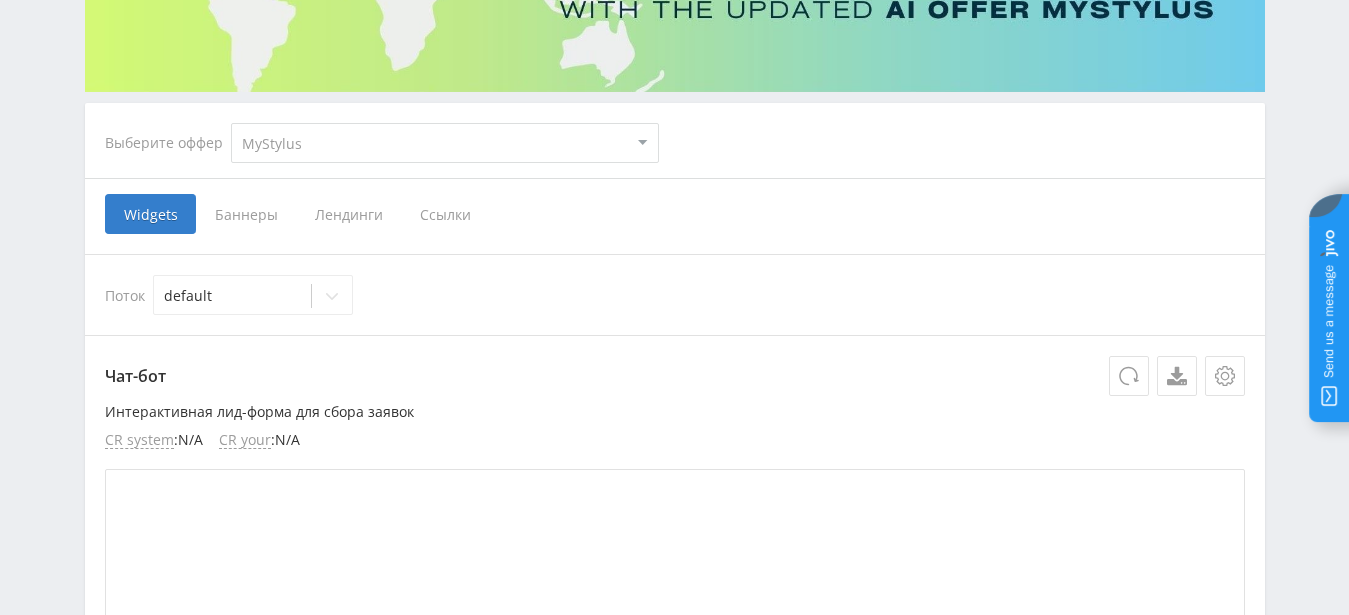 click on "Лендинги" at bounding box center (348, 214) 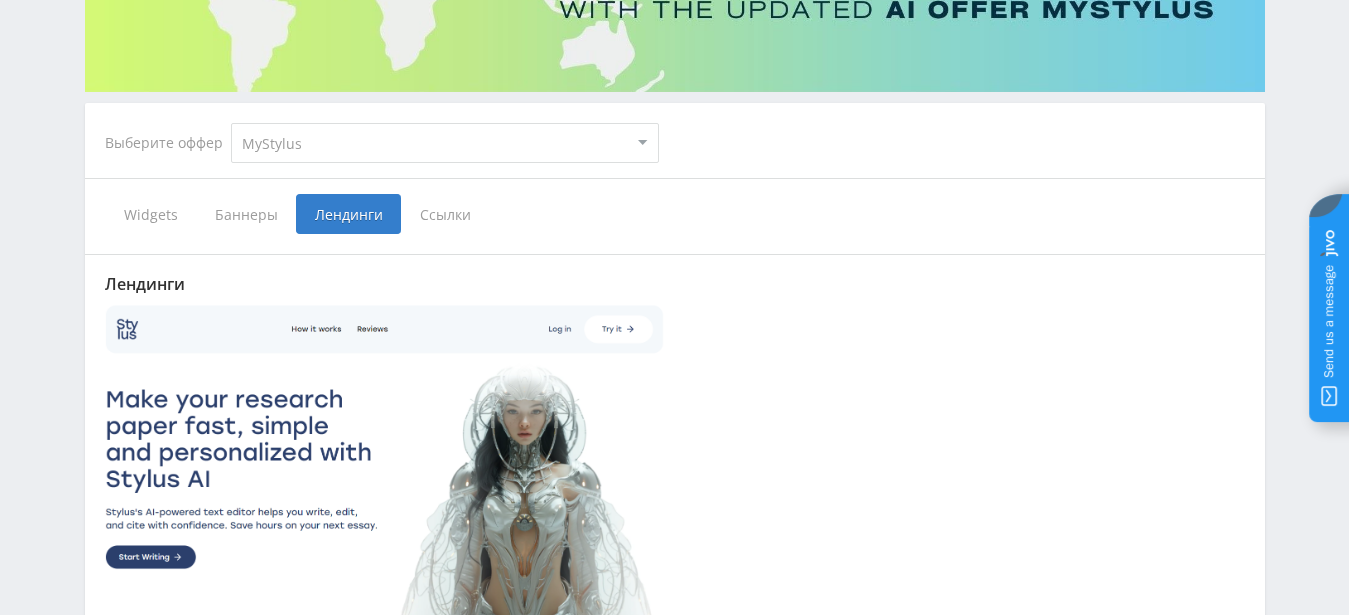 scroll, scrollTop: 263, scrollLeft: 0, axis: vertical 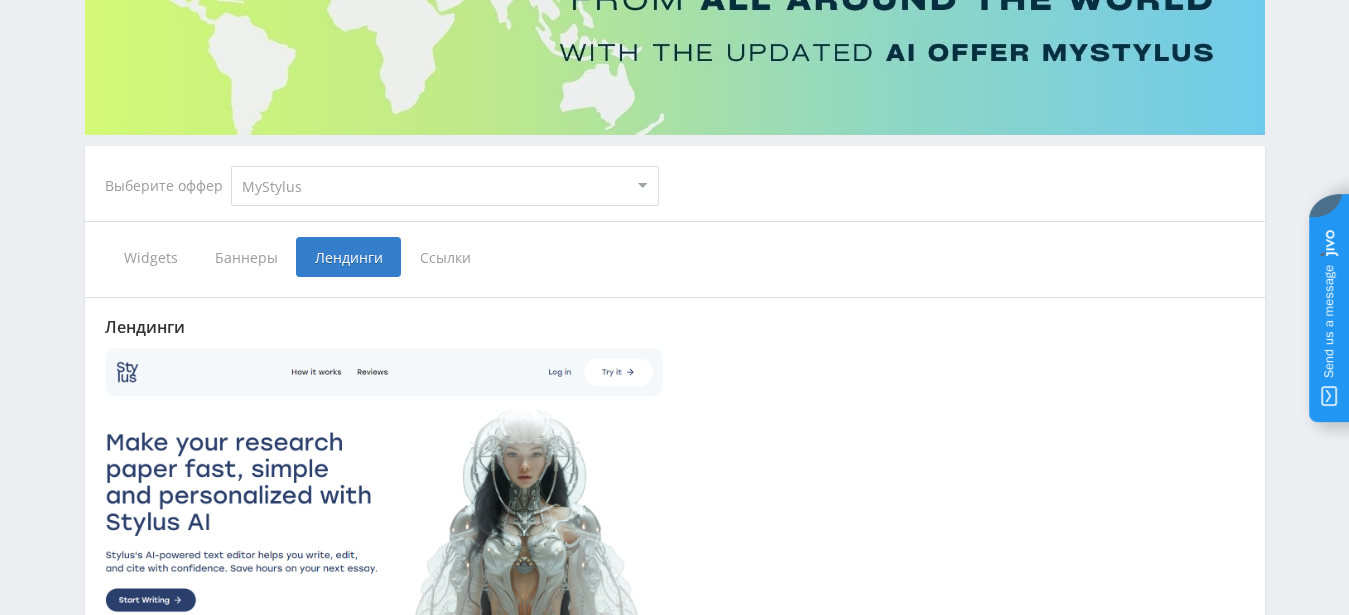 click on "MyStylus MyStylus - Revshare Кампус AI Studybay Автор24 Studybay [GEOGRAPHIC_DATA]" at bounding box center [445, 186] 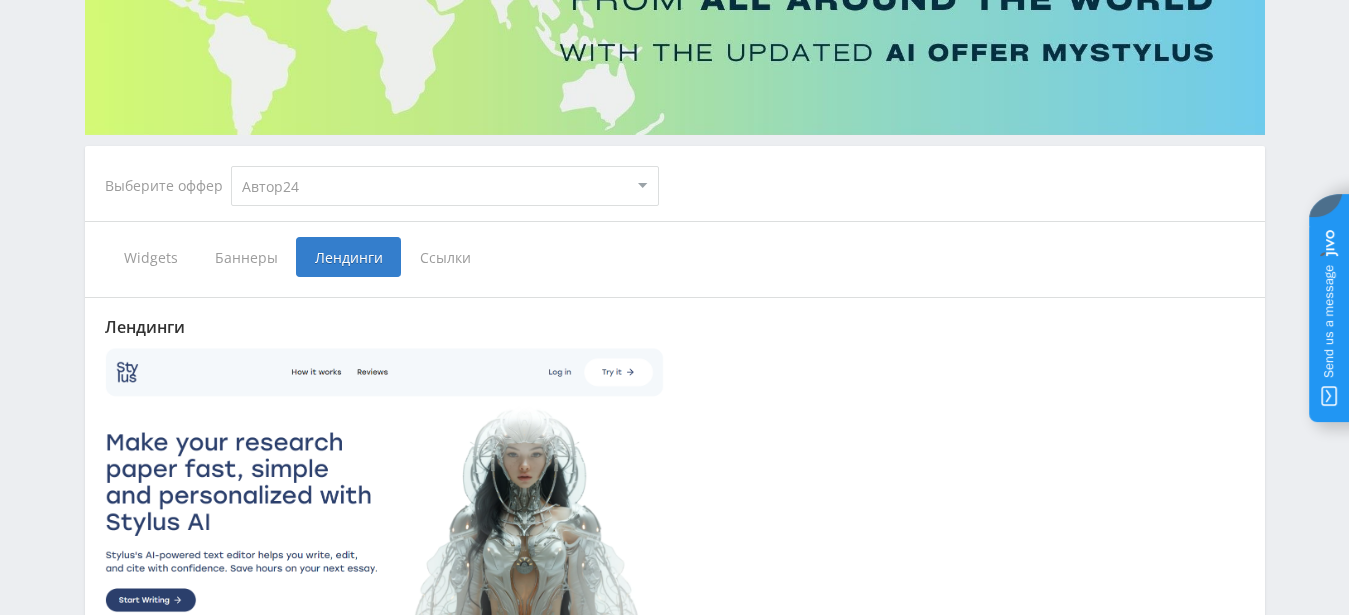 click on "Автор24" at bounding box center (0, 0) 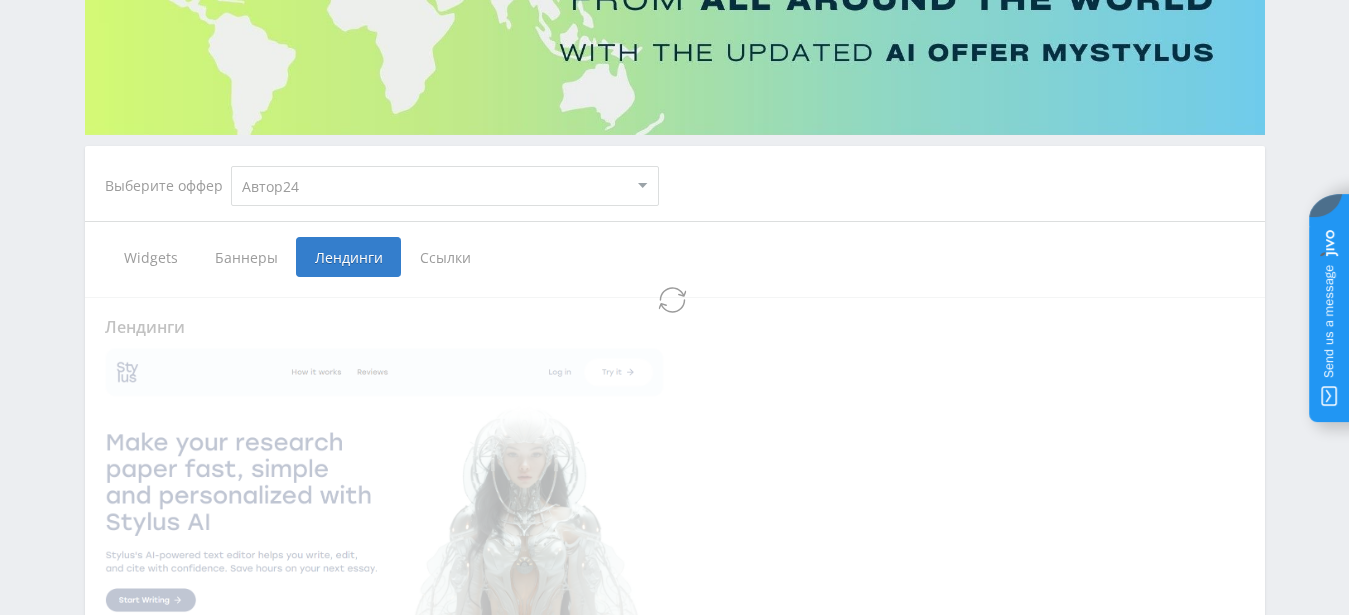 select on "1" 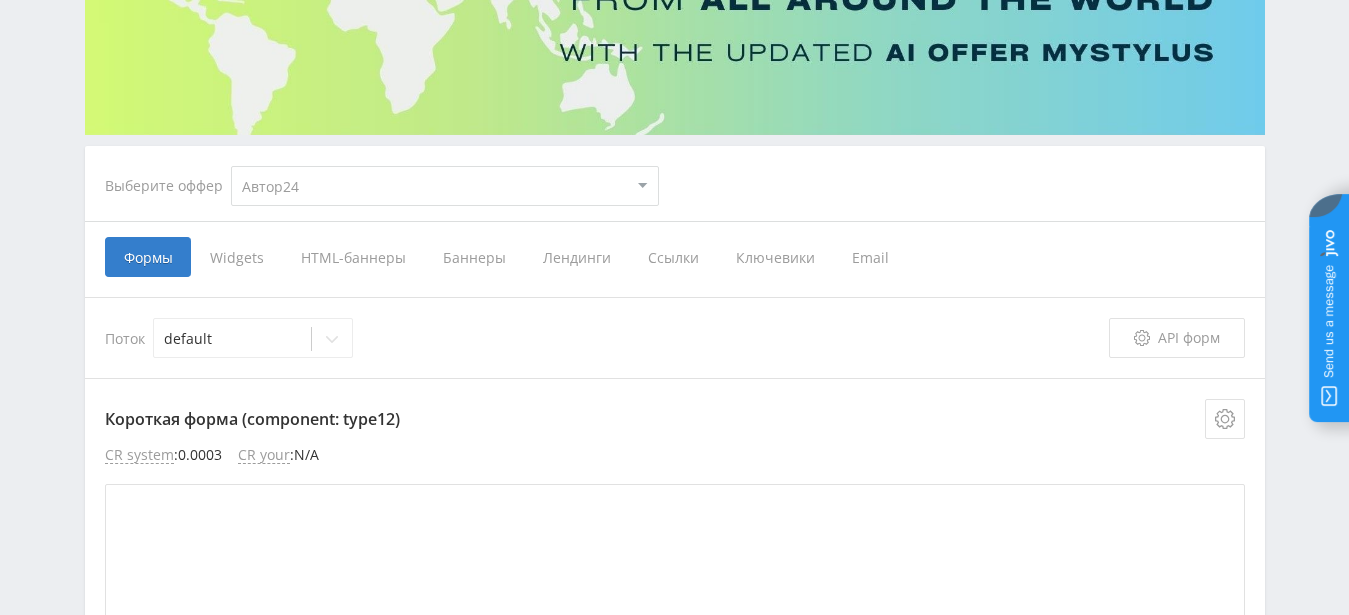 click on "MyStylus MyStylus - Revshare Кампус AI Studybay Автор24 Studybay [GEOGRAPHIC_DATA]" at bounding box center (445, 186) 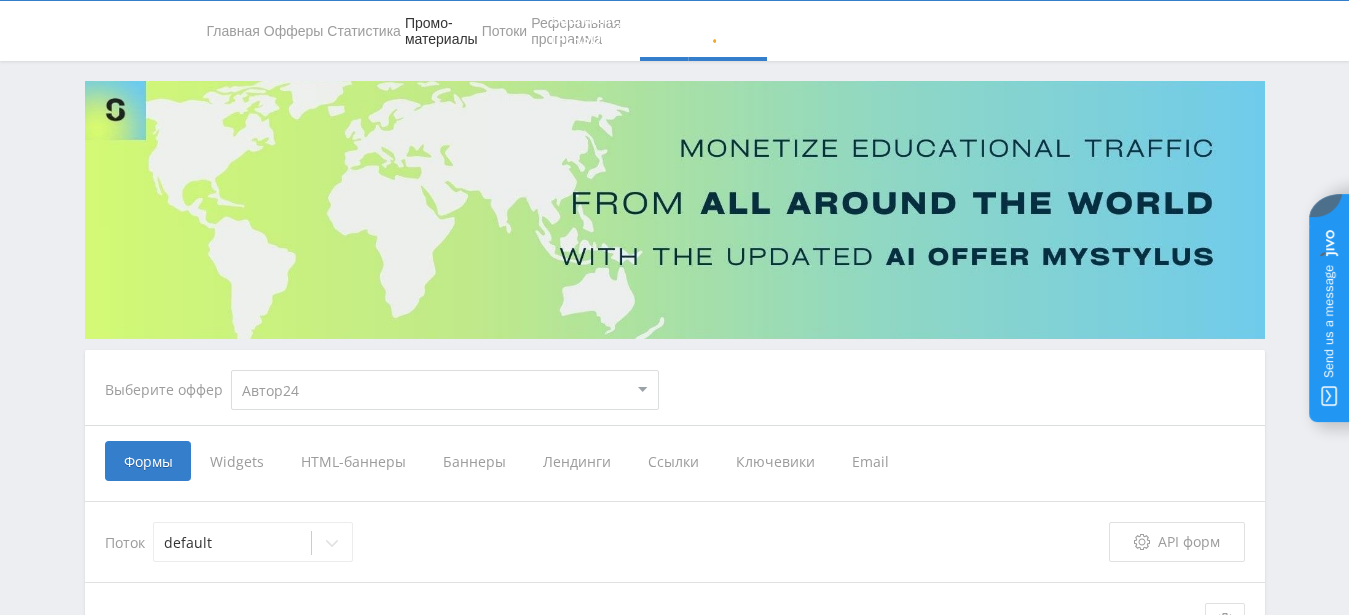 scroll, scrollTop: 365, scrollLeft: 0, axis: vertical 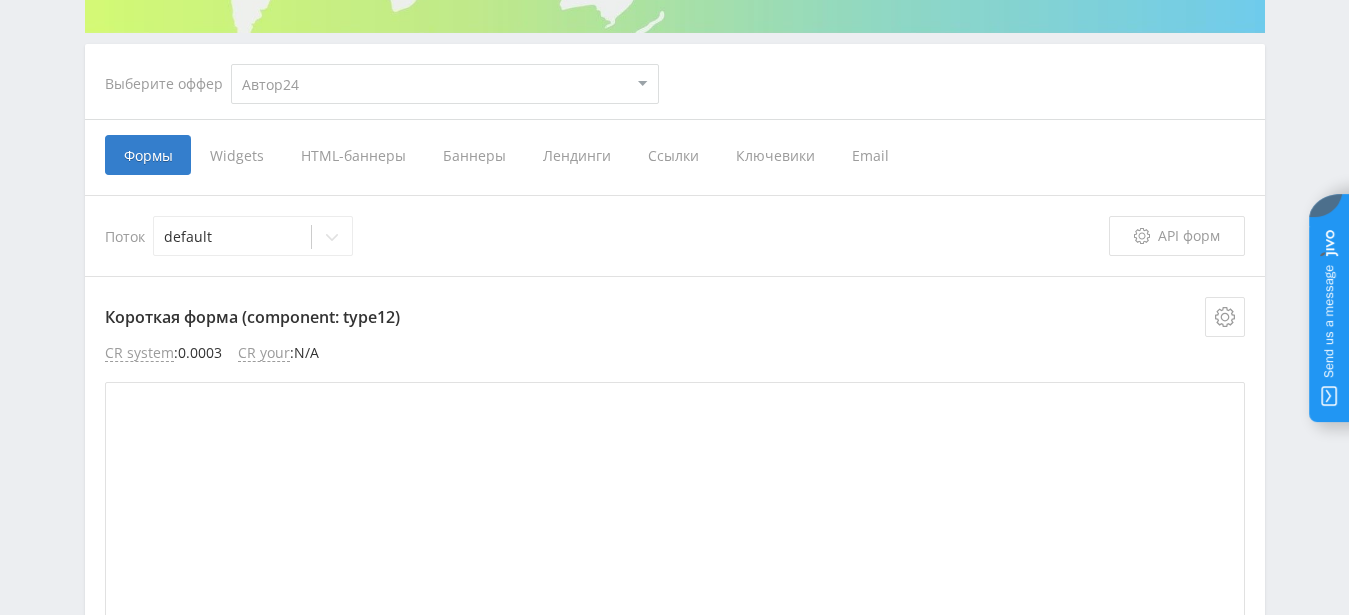 click on "Widgets" at bounding box center (236, 155) 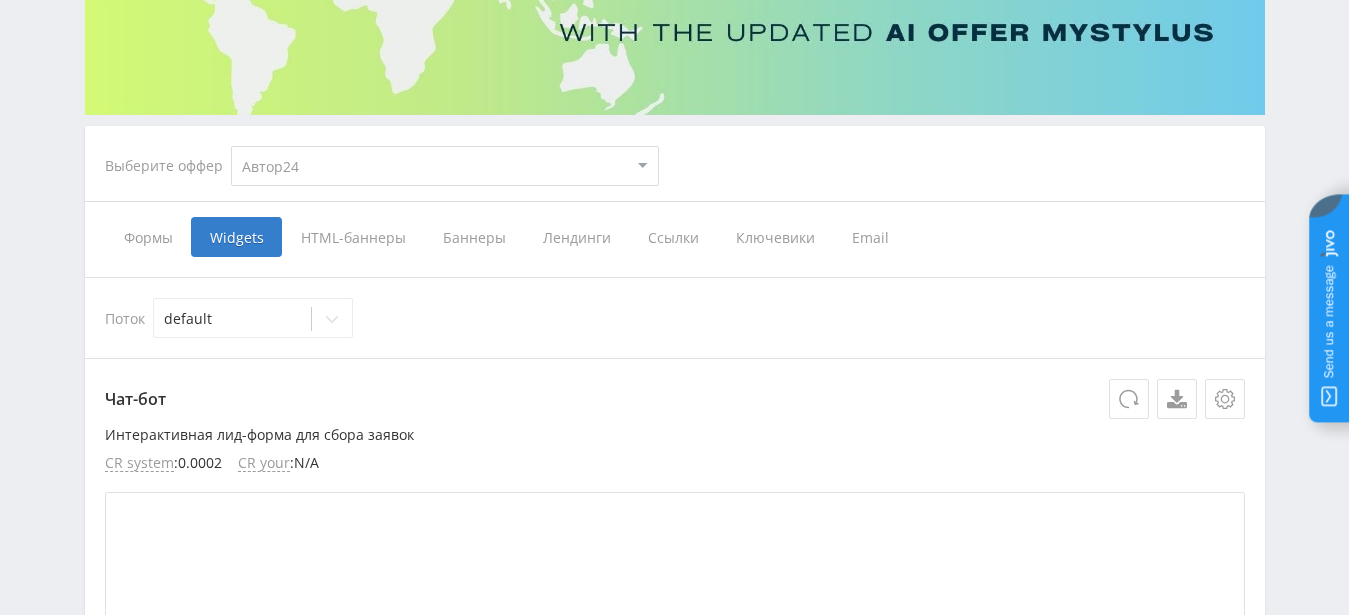 scroll, scrollTop: 263, scrollLeft: 0, axis: vertical 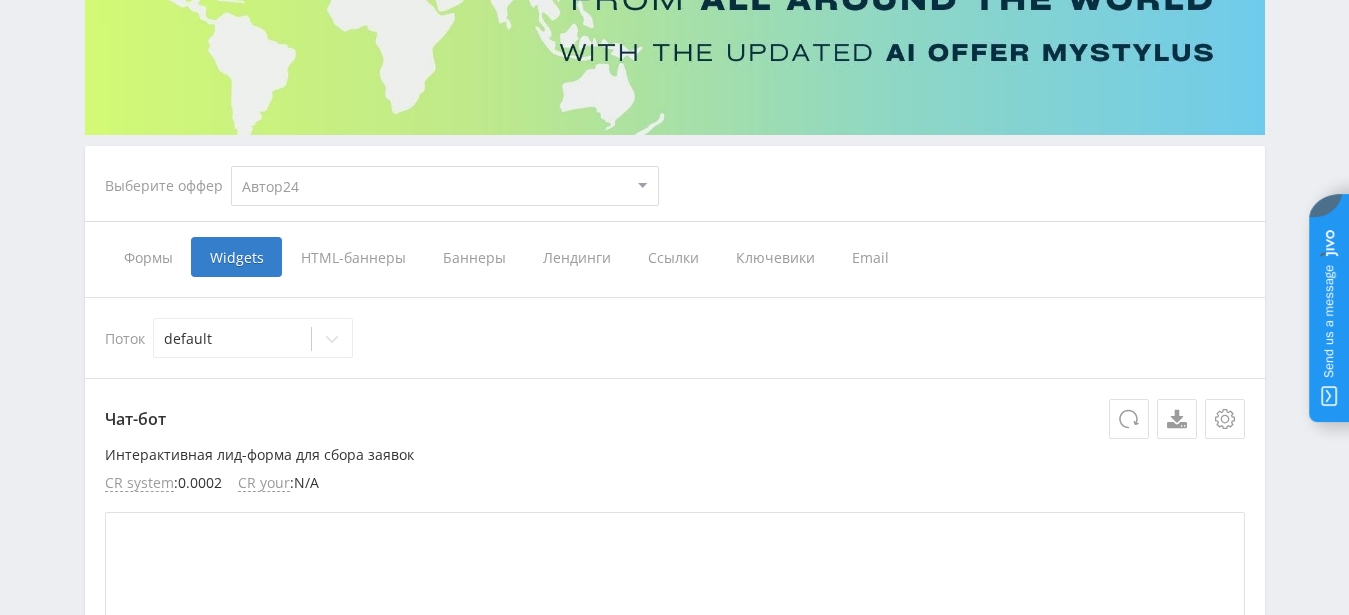 click on "HTML-баннеры" at bounding box center [353, 257] 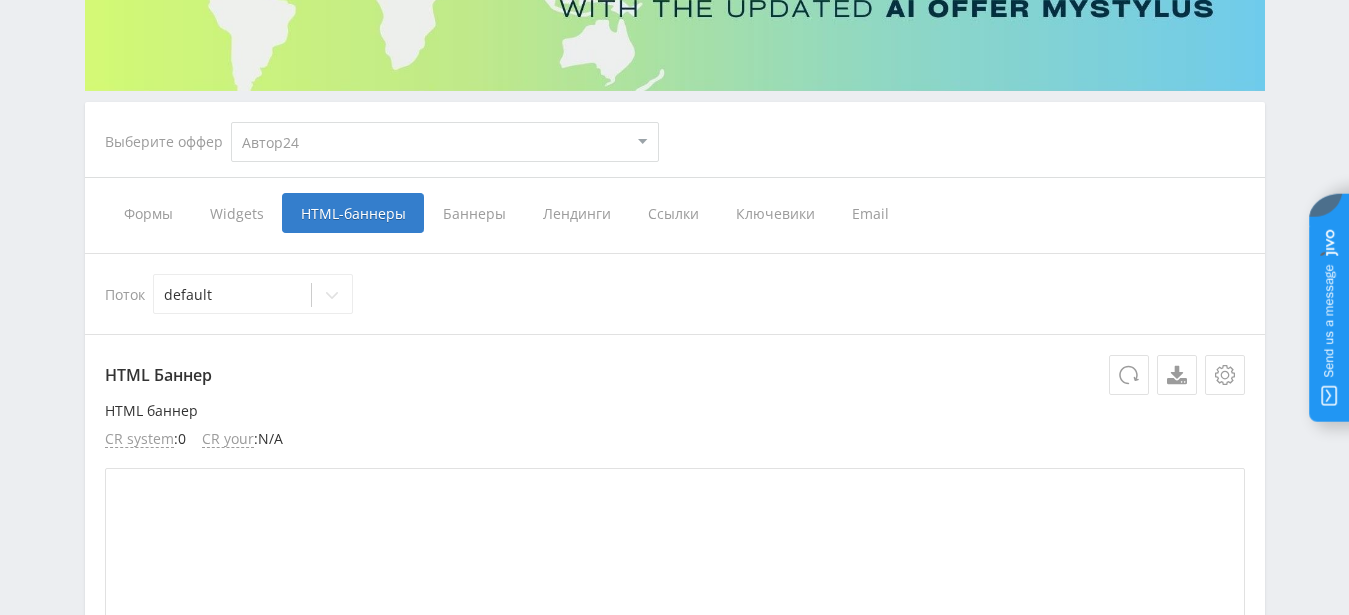 scroll, scrollTop: 263, scrollLeft: 0, axis: vertical 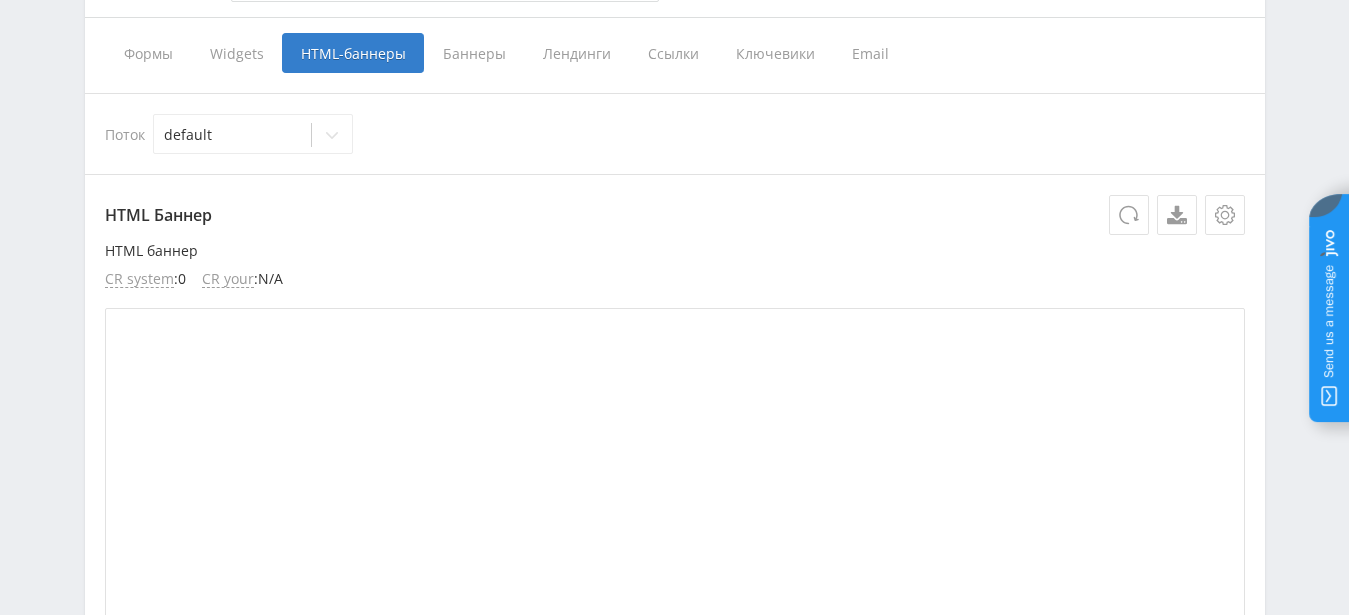 click on "Баннеры" at bounding box center [474, 53] 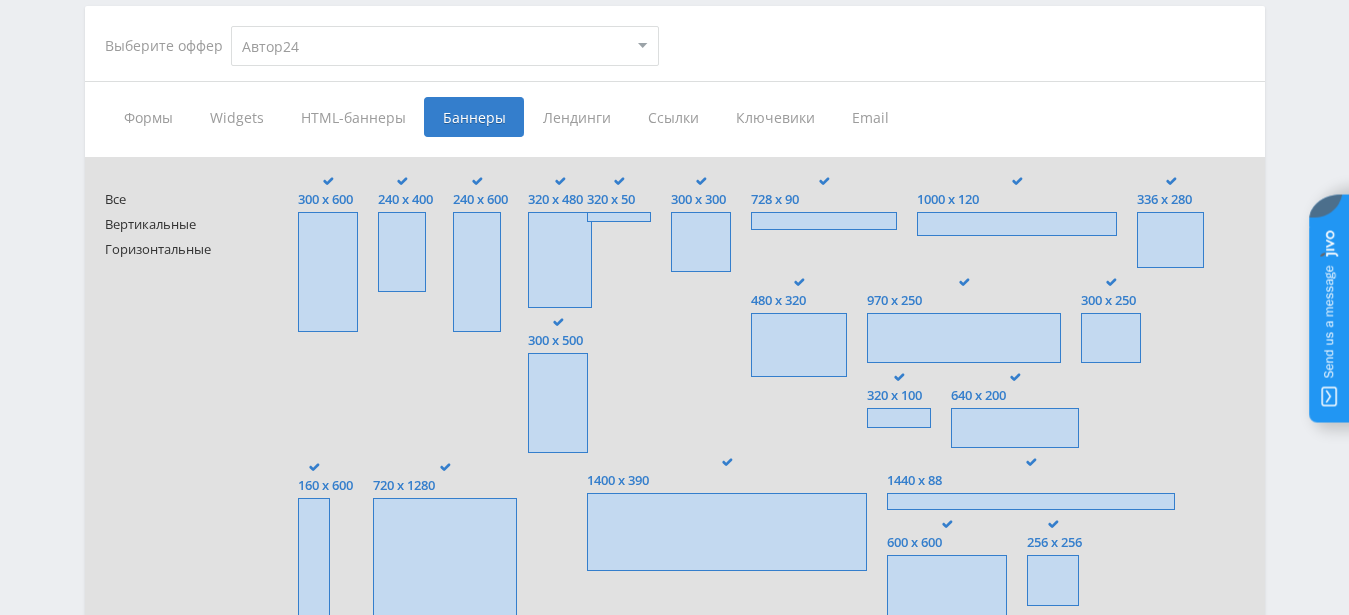 scroll, scrollTop: 365, scrollLeft: 0, axis: vertical 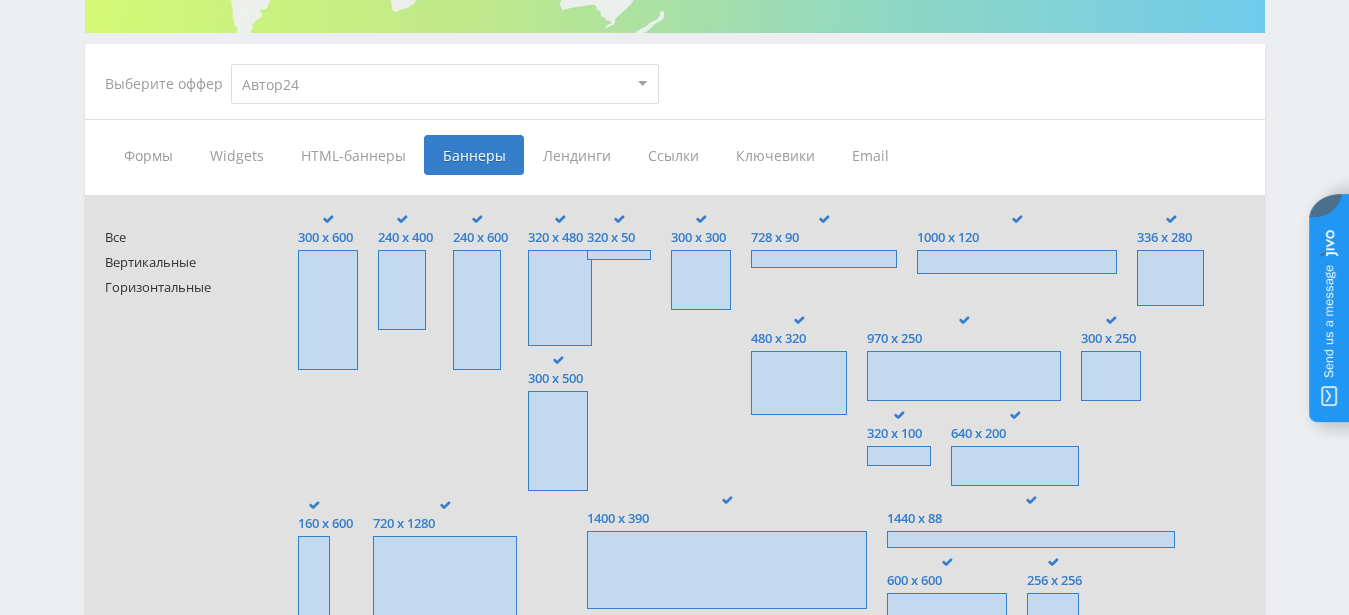 click on "Лендинги" at bounding box center (576, 155) 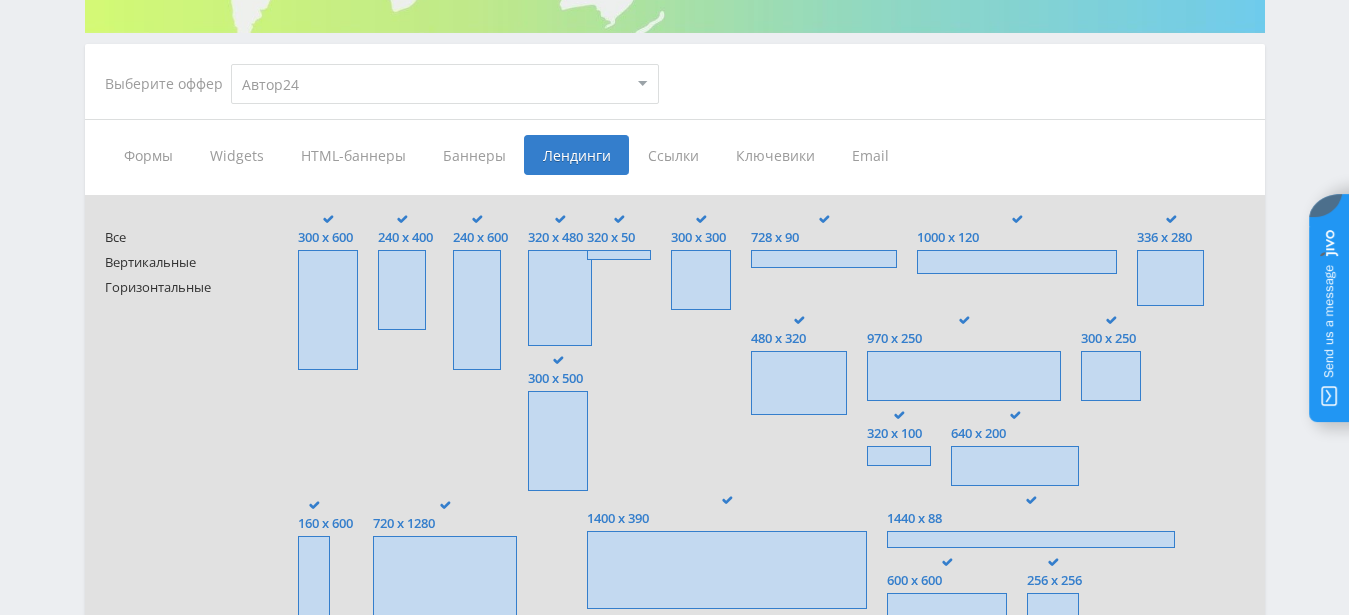 click on "Лендинги" at bounding box center (576, 155) 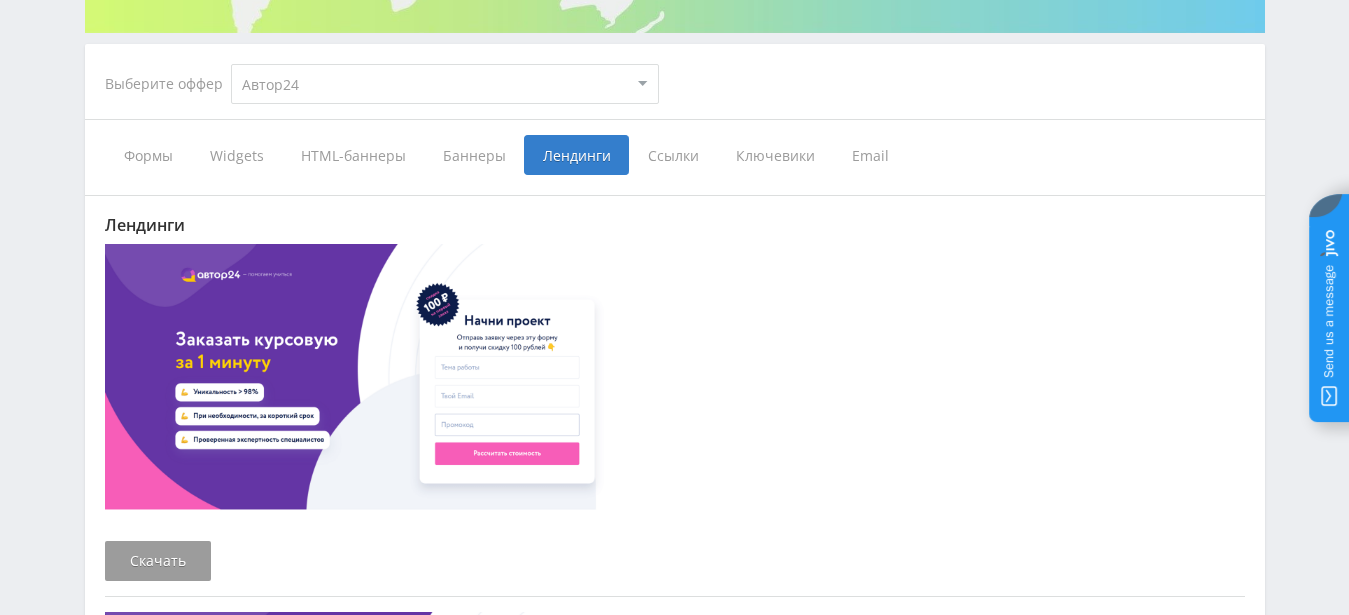 click on "Ссылки" at bounding box center (673, 155) 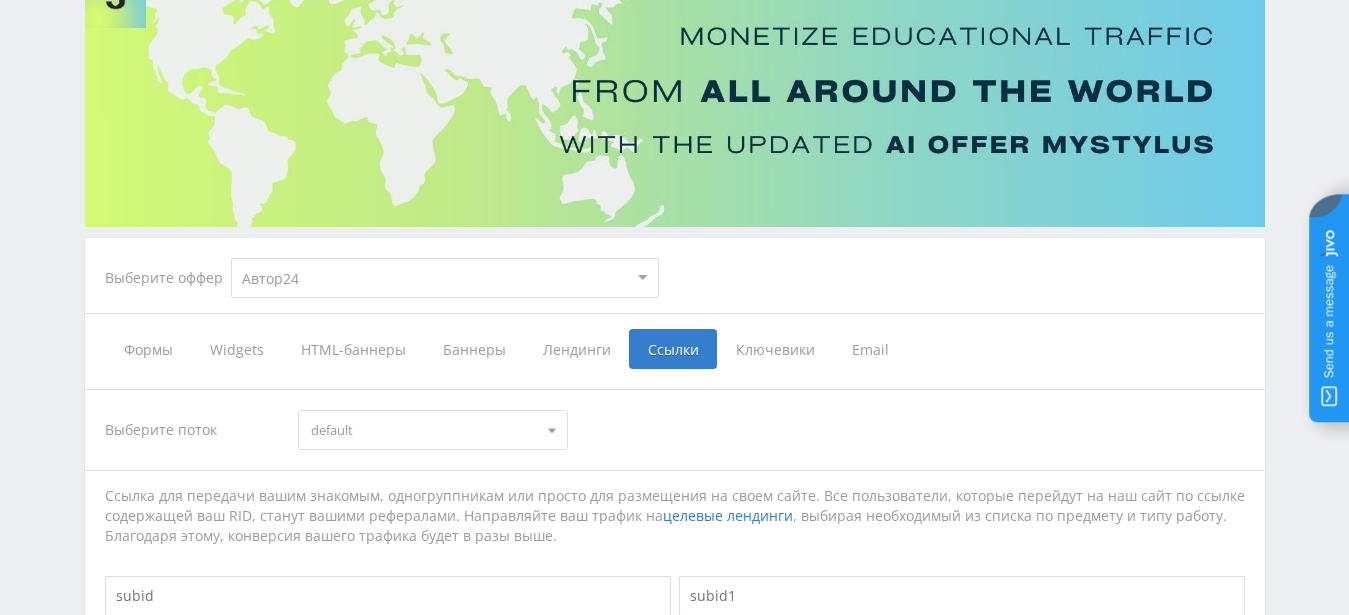 scroll, scrollTop: 158, scrollLeft: 0, axis: vertical 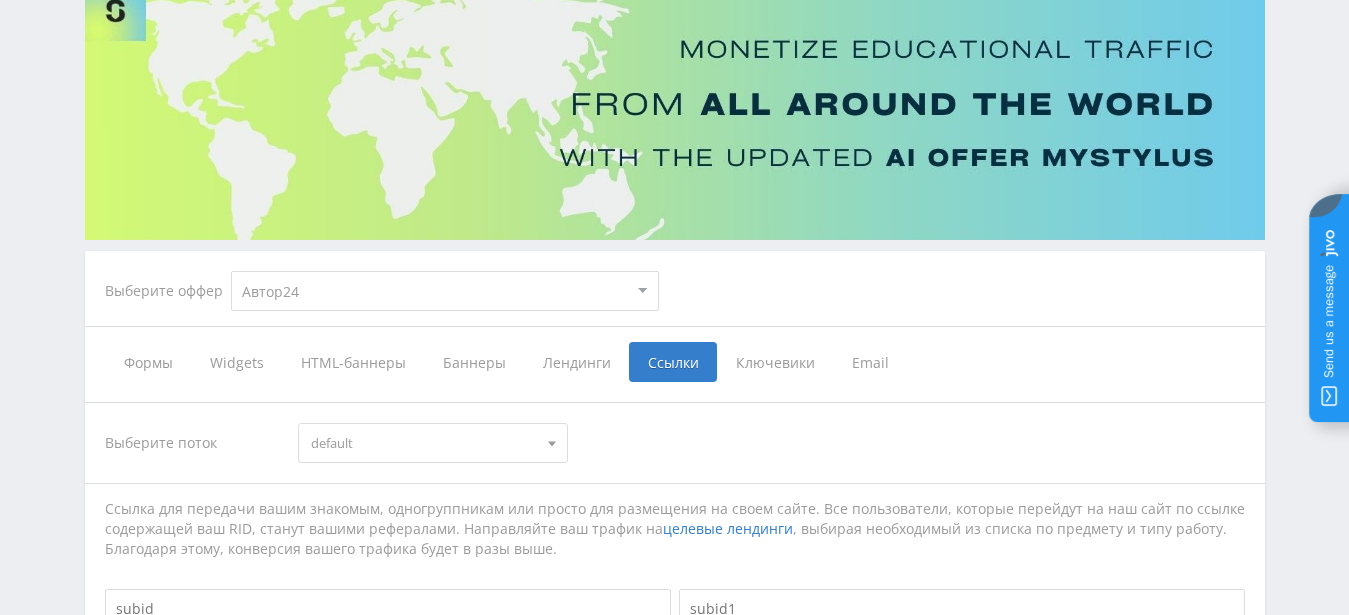 click on "Ключевики" at bounding box center [775, 362] 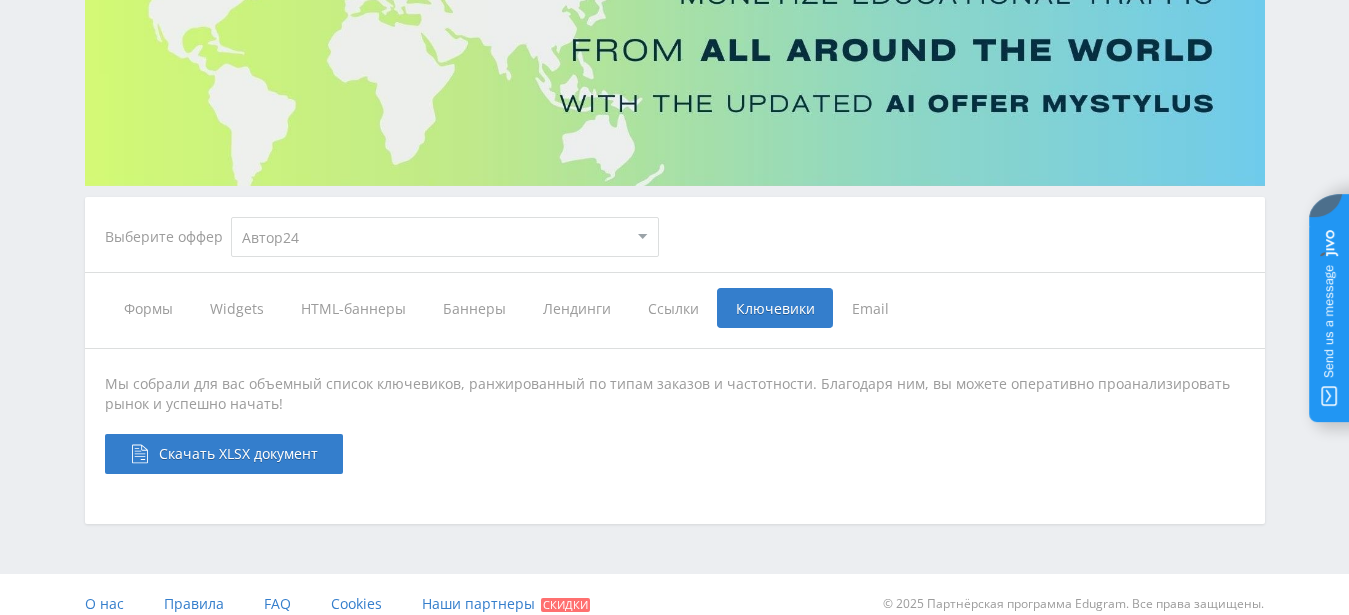 scroll, scrollTop: 231, scrollLeft: 0, axis: vertical 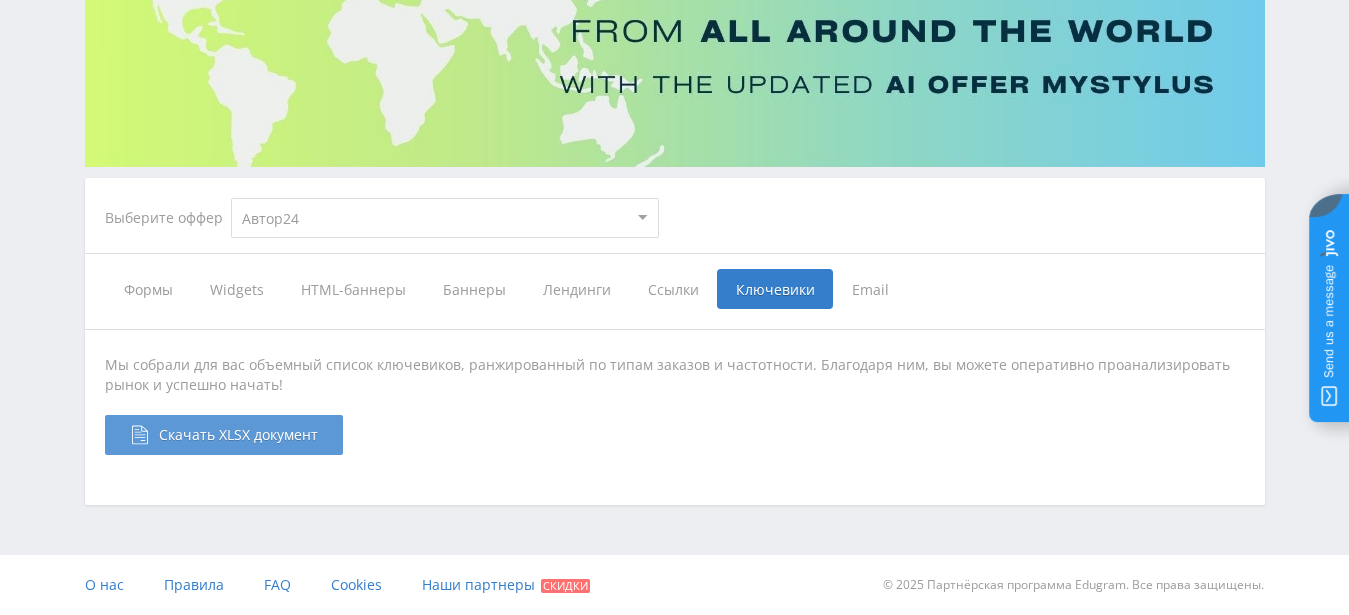 click on "Скачать XLSX документ" at bounding box center [238, 434] 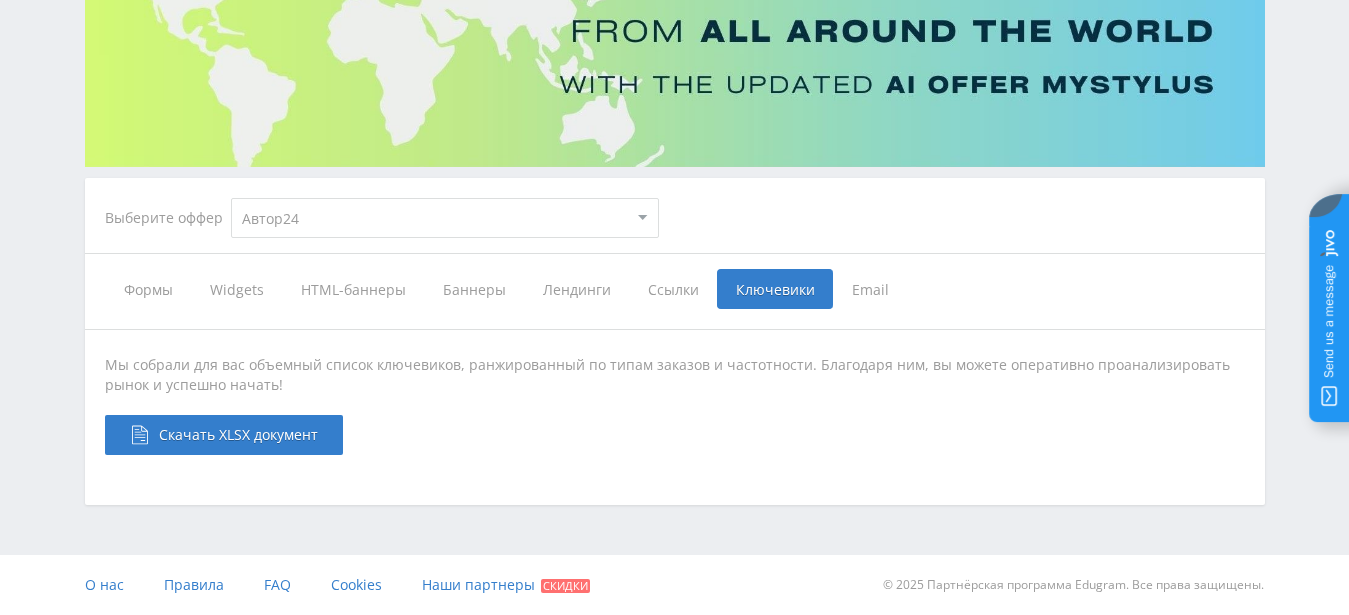 click on "Лендинги" at bounding box center [576, 289] 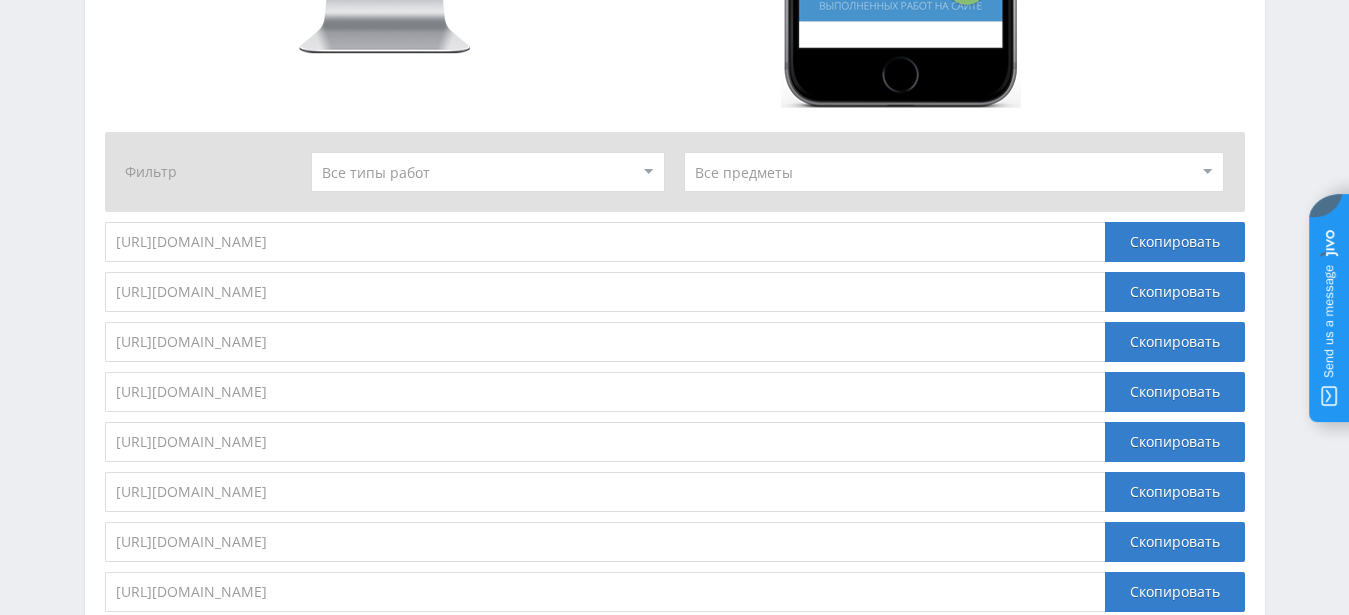 scroll, scrollTop: 2475, scrollLeft: 0, axis: vertical 